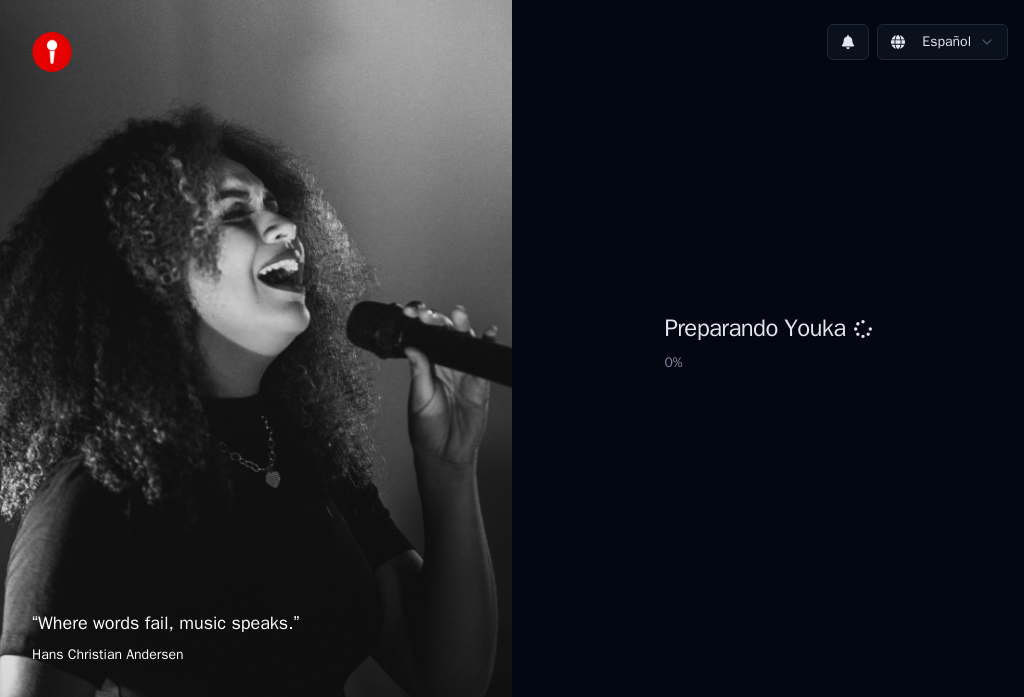 scroll, scrollTop: 0, scrollLeft: 0, axis: both 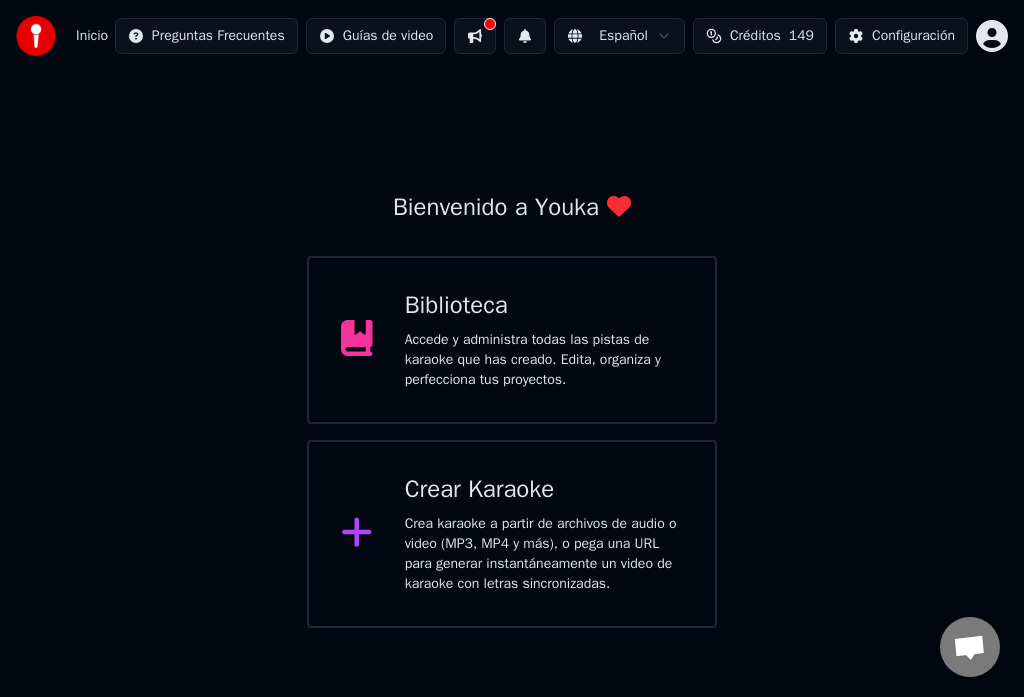 click at bounding box center (475, 36) 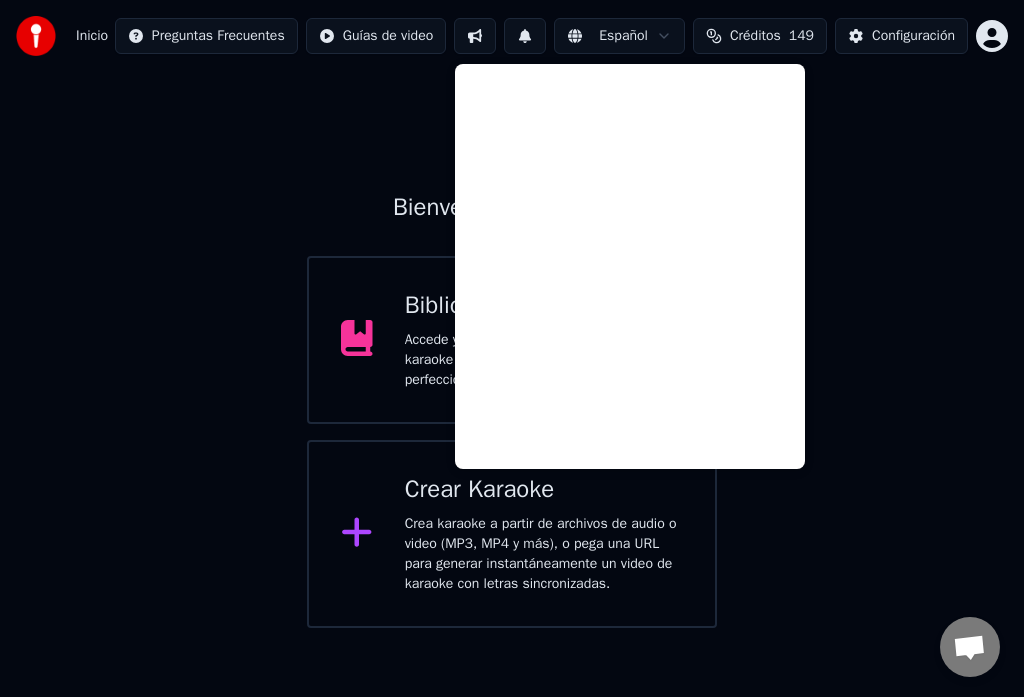 click on "Bienvenido a Youka Biblioteca Accede y administra todas las pistas de karaoke que has creado. Edita, organiza y perfecciona tus proyectos. Crear Karaoke Crea karaoke a partir de archivos de audio o video (MP3, MP4 y más), o pega una URL para generar instantáneamente un video de karaoke con letras sincronizadas." at bounding box center [512, 350] 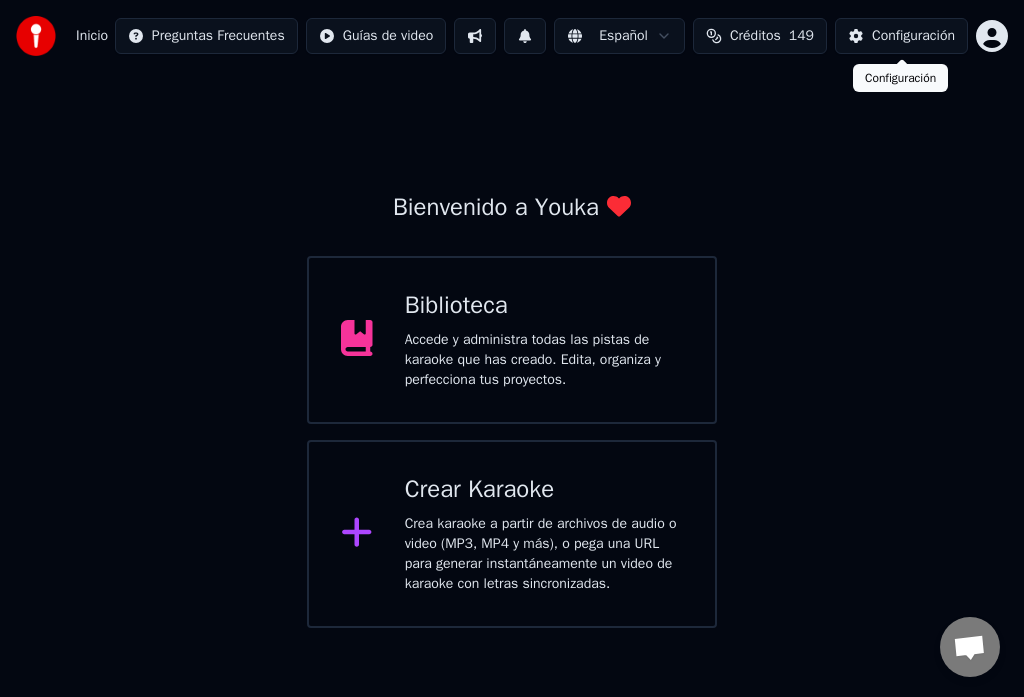 click on "Configuración" at bounding box center [913, 36] 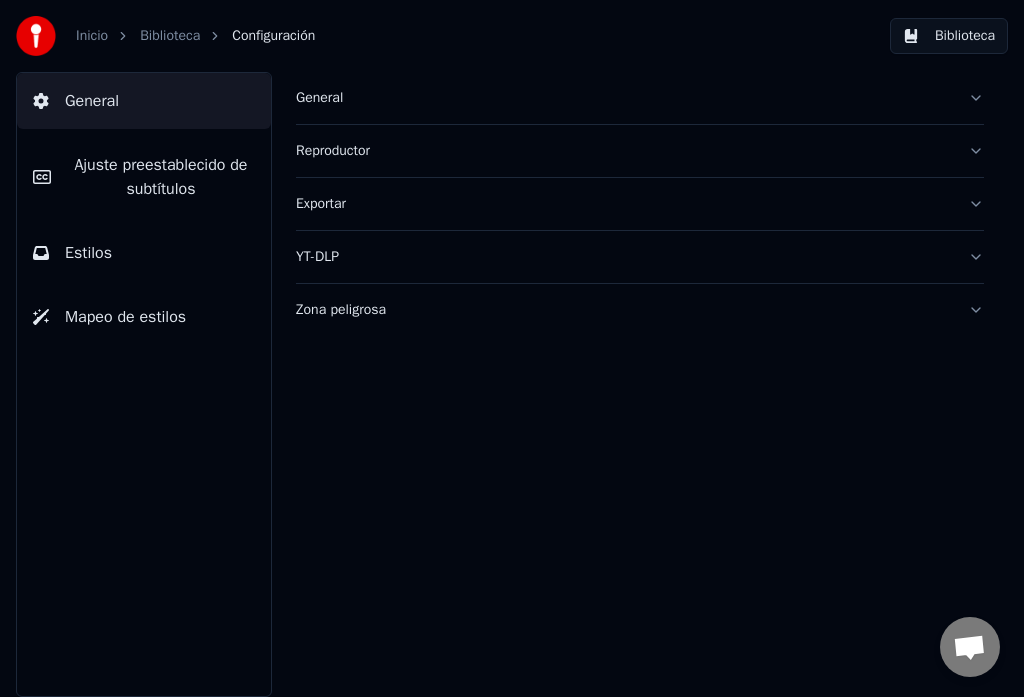 click on "General" at bounding box center [640, 98] 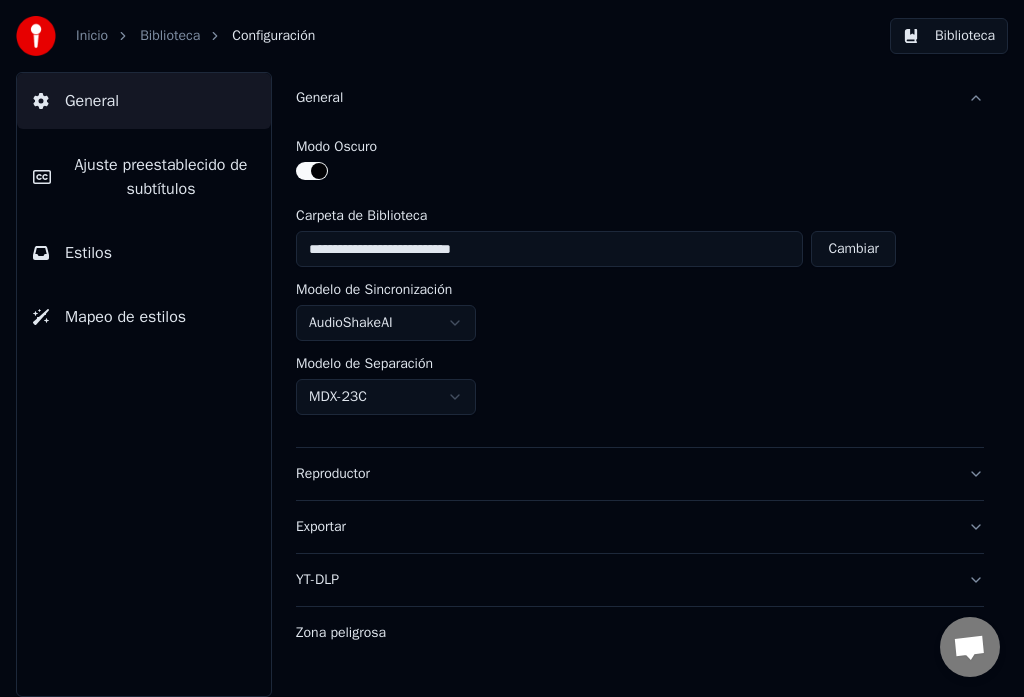 click on "Reproductor" at bounding box center (640, 474) 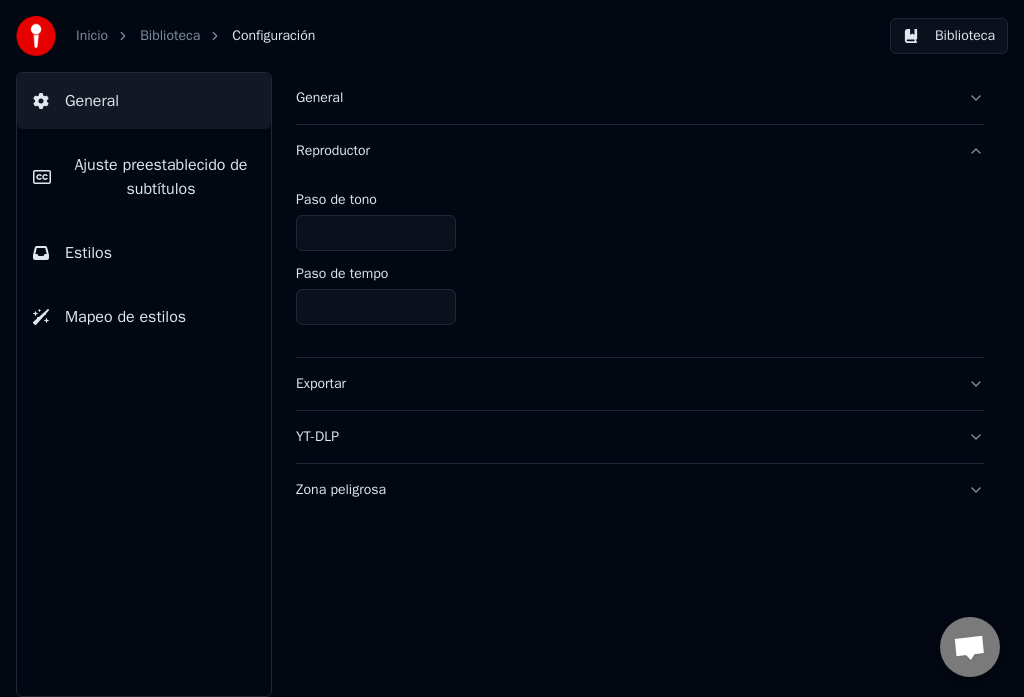 click on "Exportar" at bounding box center (640, 384) 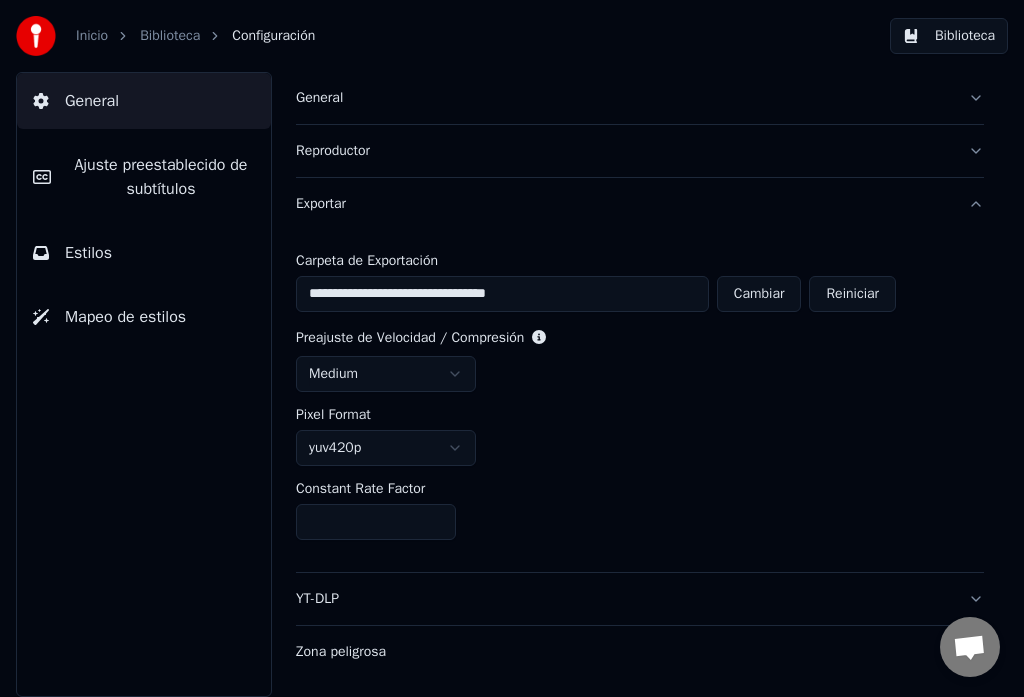 click on "Ajuste preestablecido de subtítulos" at bounding box center (161, 177) 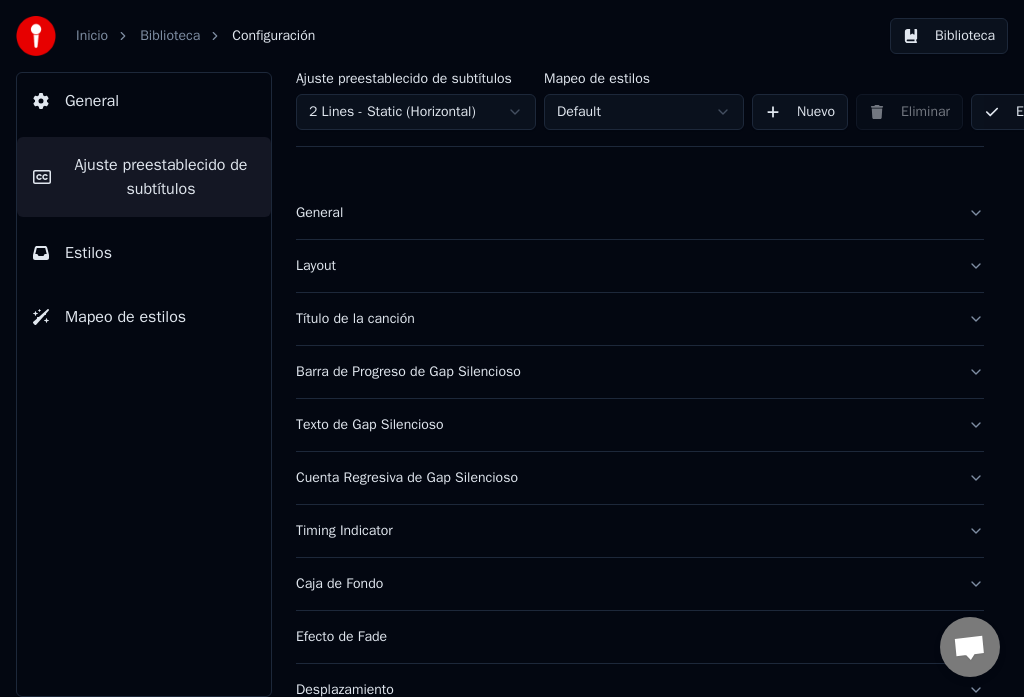 click on "General" at bounding box center [640, 213] 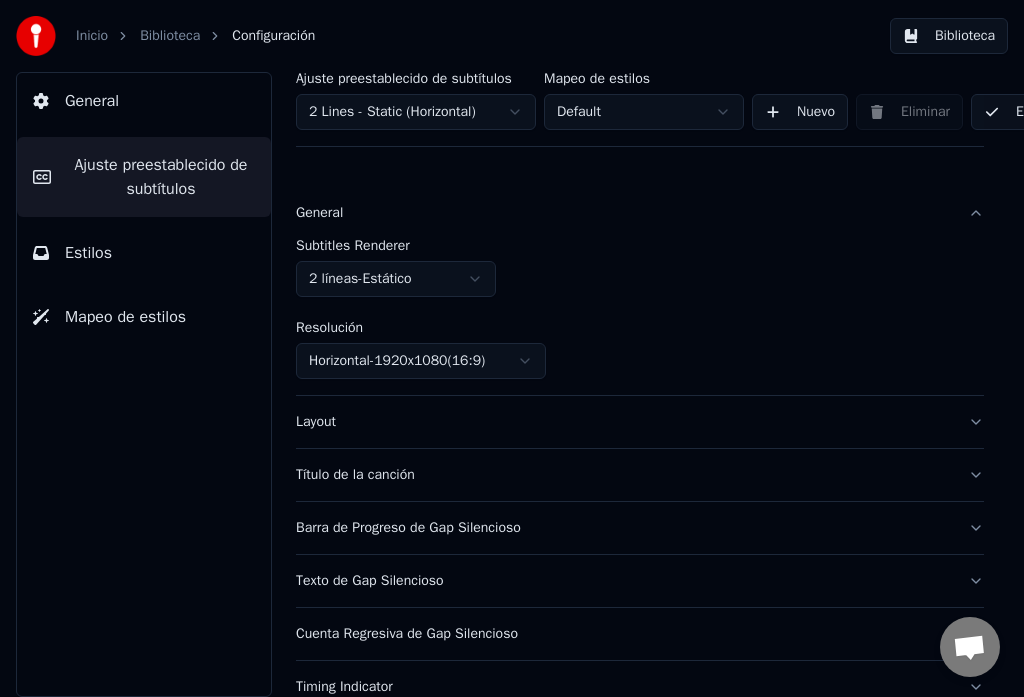 click on "Layout" at bounding box center (640, 422) 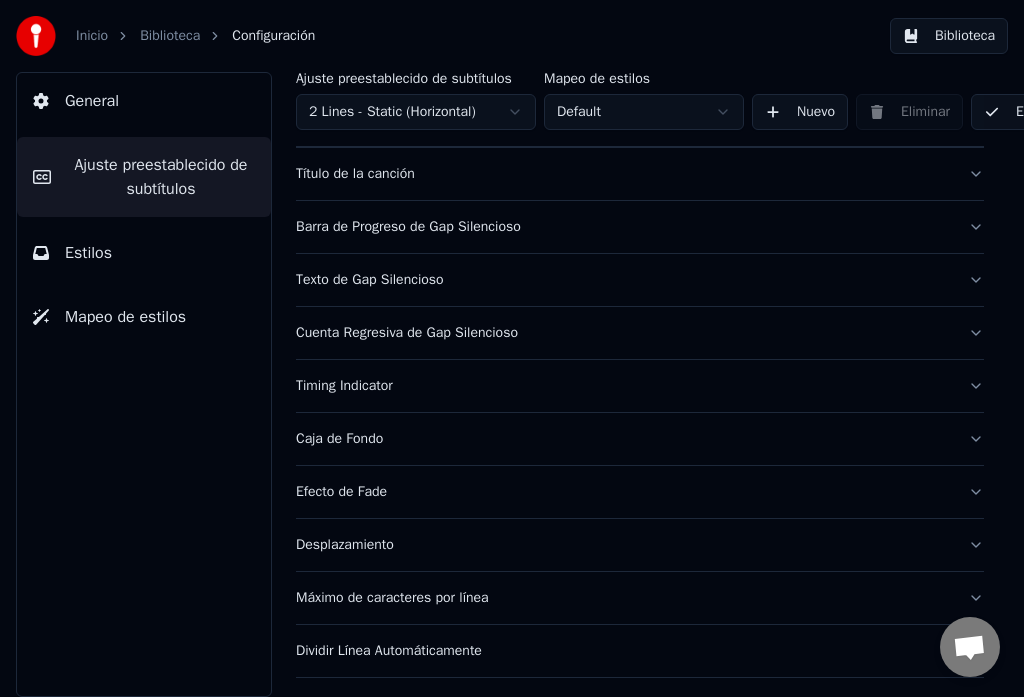scroll, scrollTop: 700, scrollLeft: 0, axis: vertical 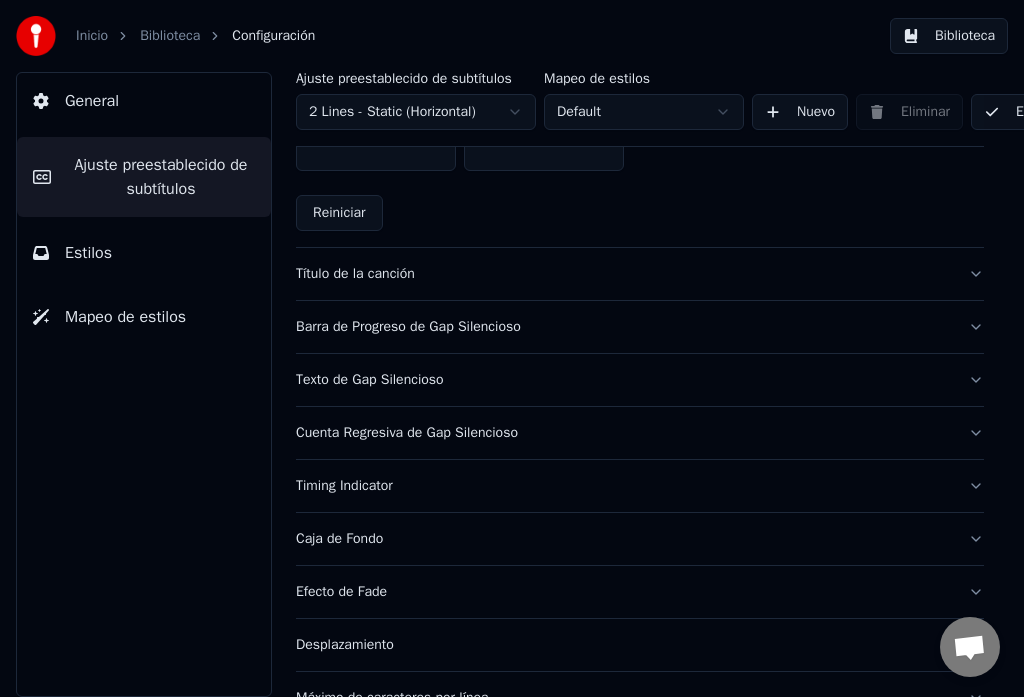 click on "Título de la canción" at bounding box center (640, 274) 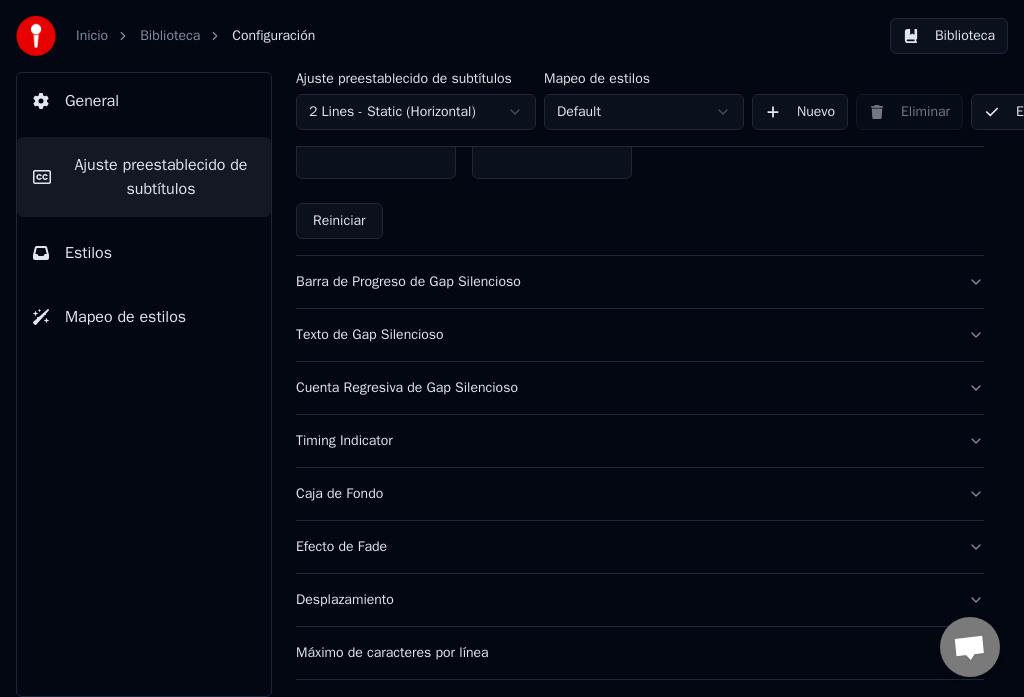 scroll, scrollTop: 1300, scrollLeft: 0, axis: vertical 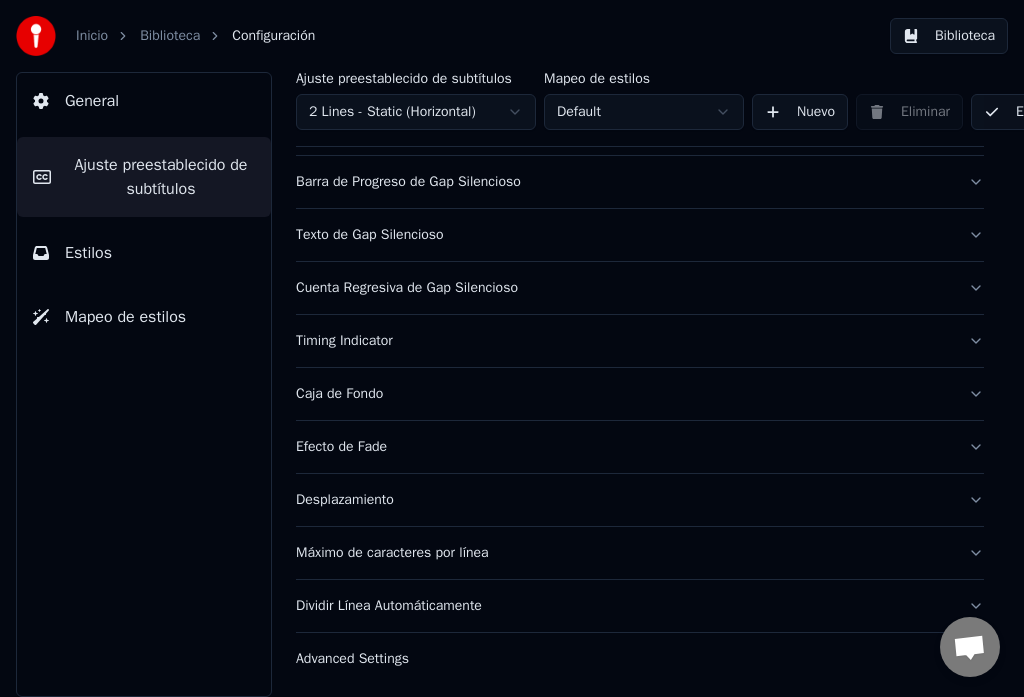 click on "Caja de Fondo" at bounding box center (640, 394) 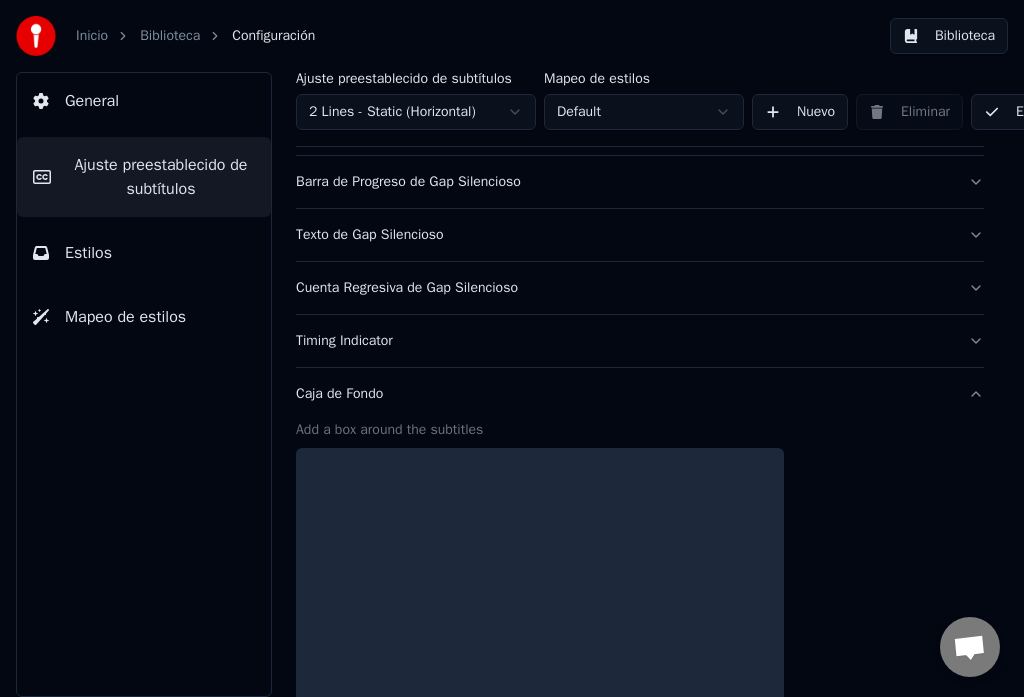 scroll, scrollTop: 1249, scrollLeft: 0, axis: vertical 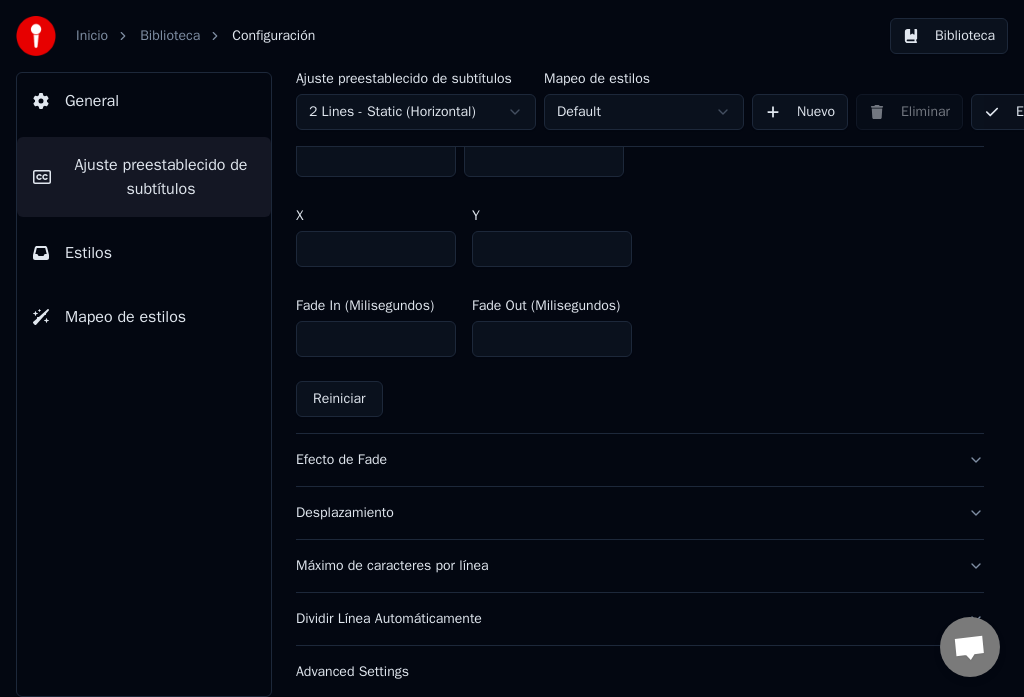 click on "Efecto de Fade" at bounding box center (640, 460) 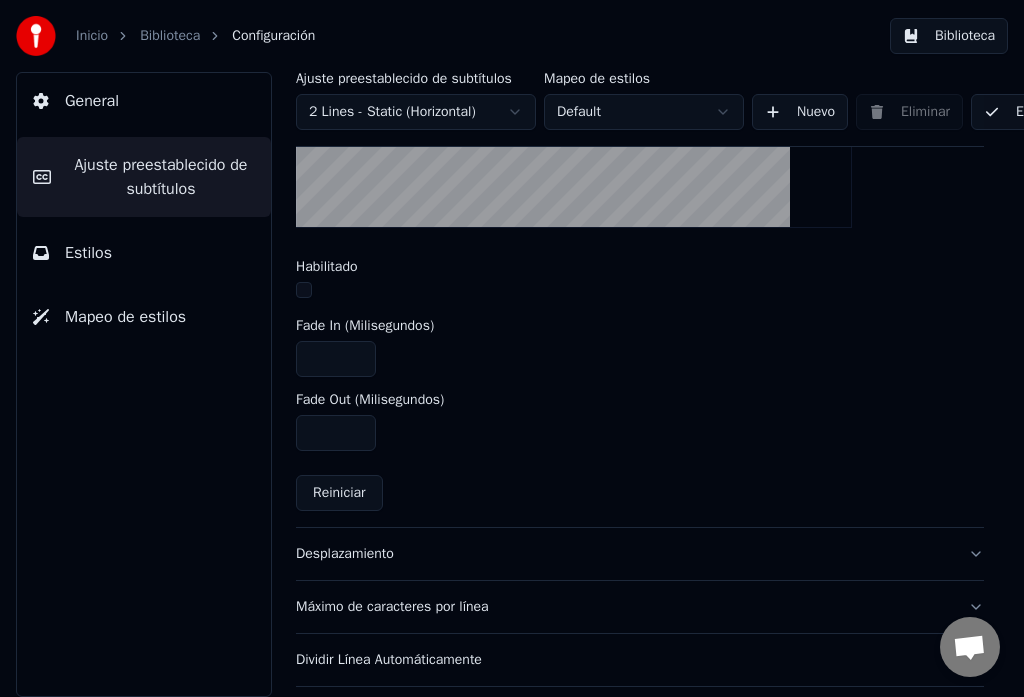 scroll, scrollTop: 832, scrollLeft: 0, axis: vertical 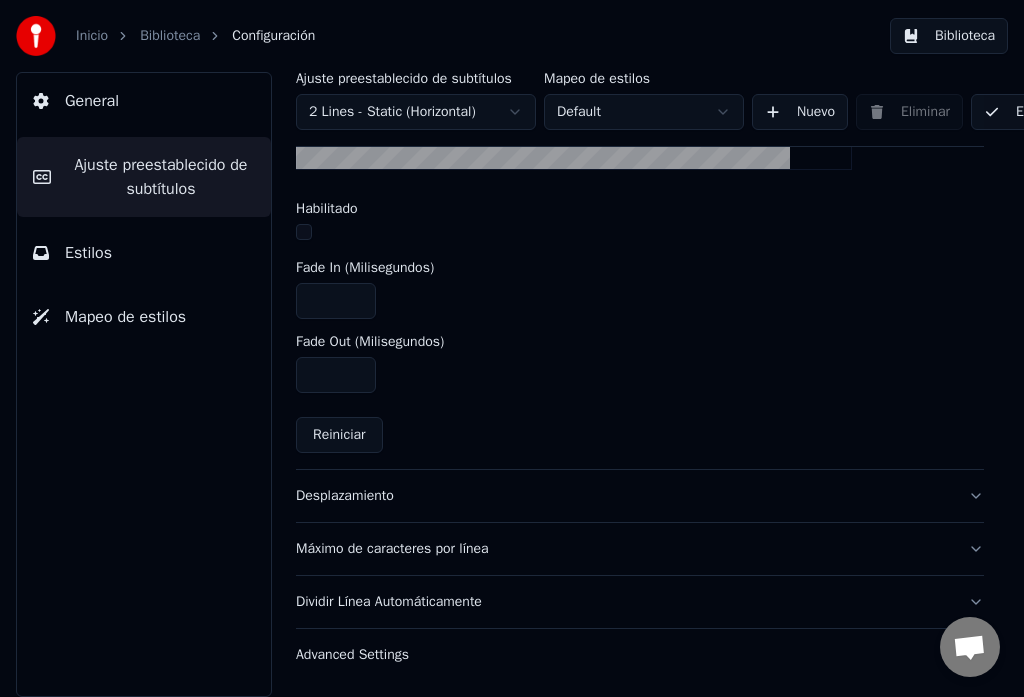 click on "Desplazamiento" at bounding box center [640, 496] 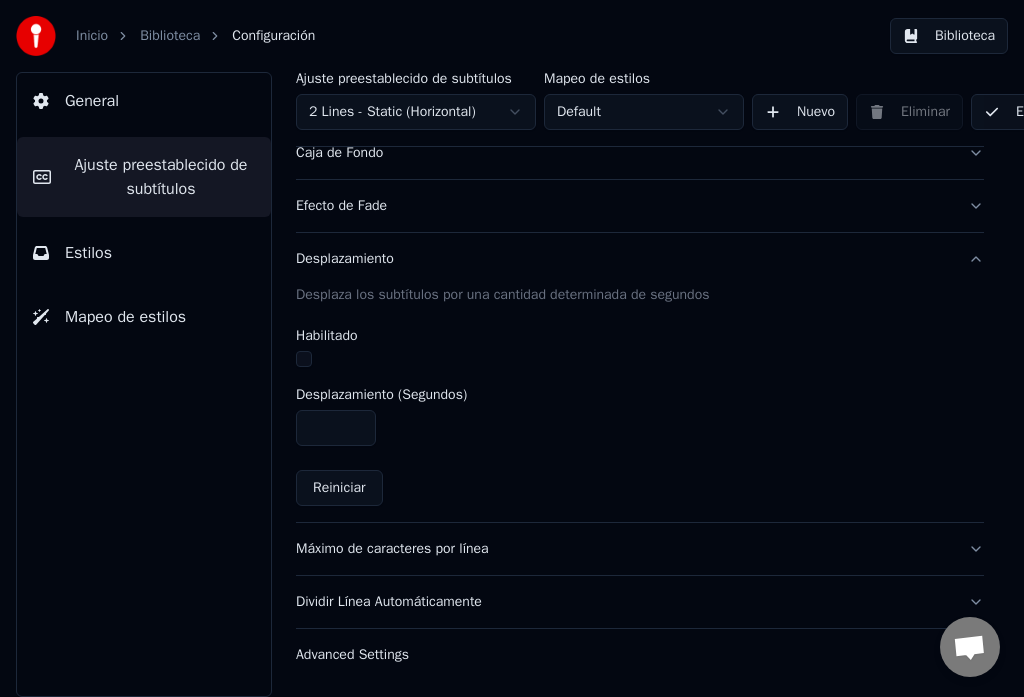 scroll, scrollTop: 447, scrollLeft: 0, axis: vertical 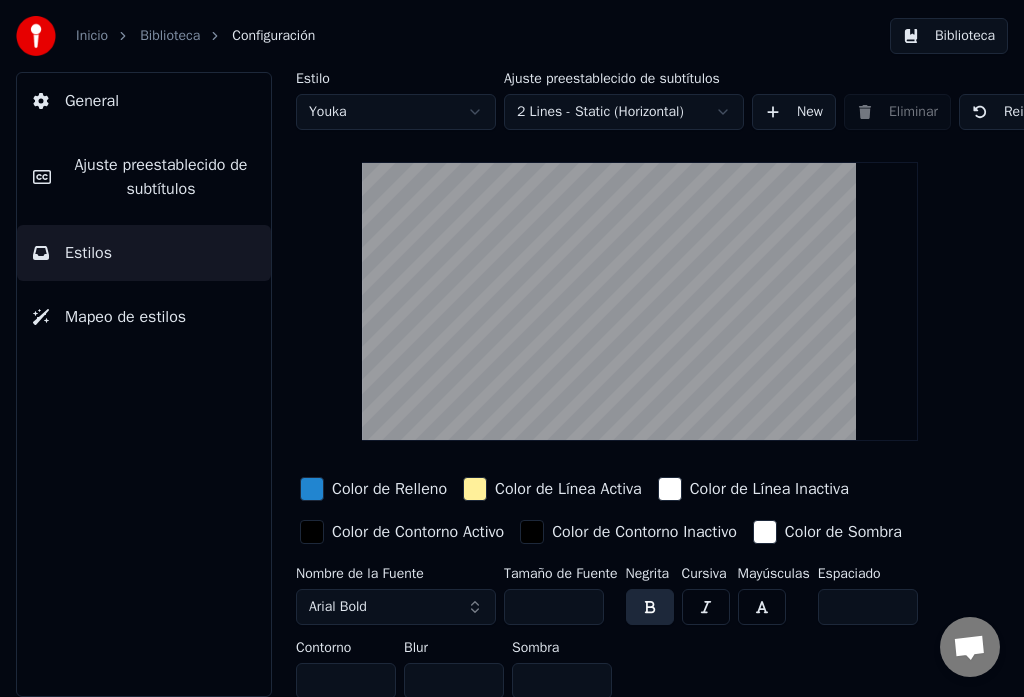 click on "Mapeo de estilos" at bounding box center (125, 317) 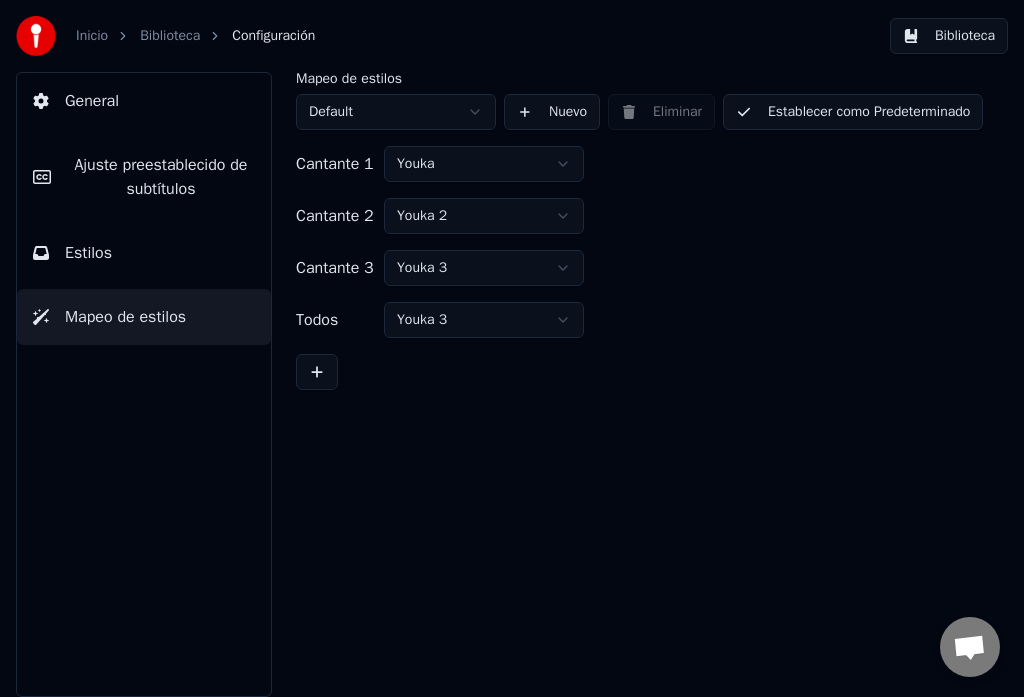 click on "General Ajuste preestablecido de subtítulos Estilos Mapeo de estilos" at bounding box center (144, 384) 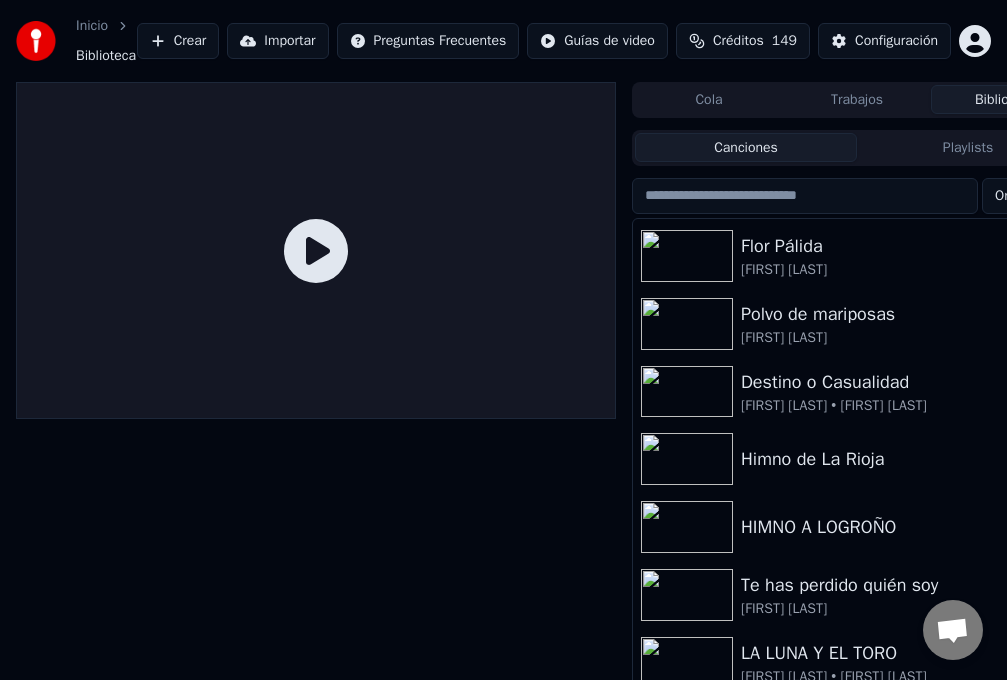 scroll, scrollTop: 0, scrollLeft: 0, axis: both 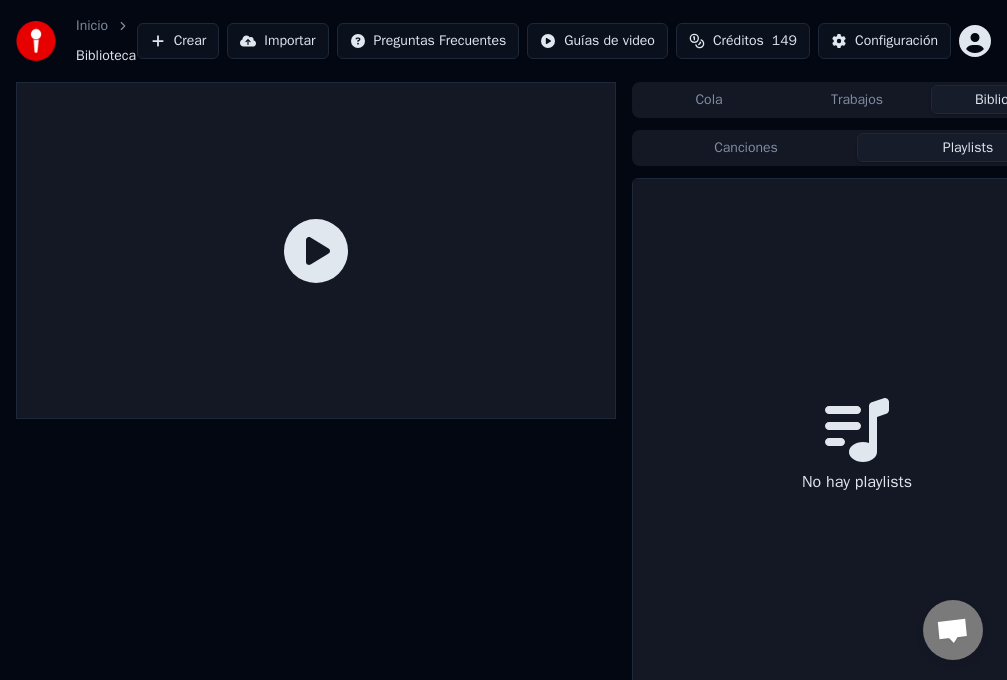 click on "Playlists" at bounding box center [968, 147] 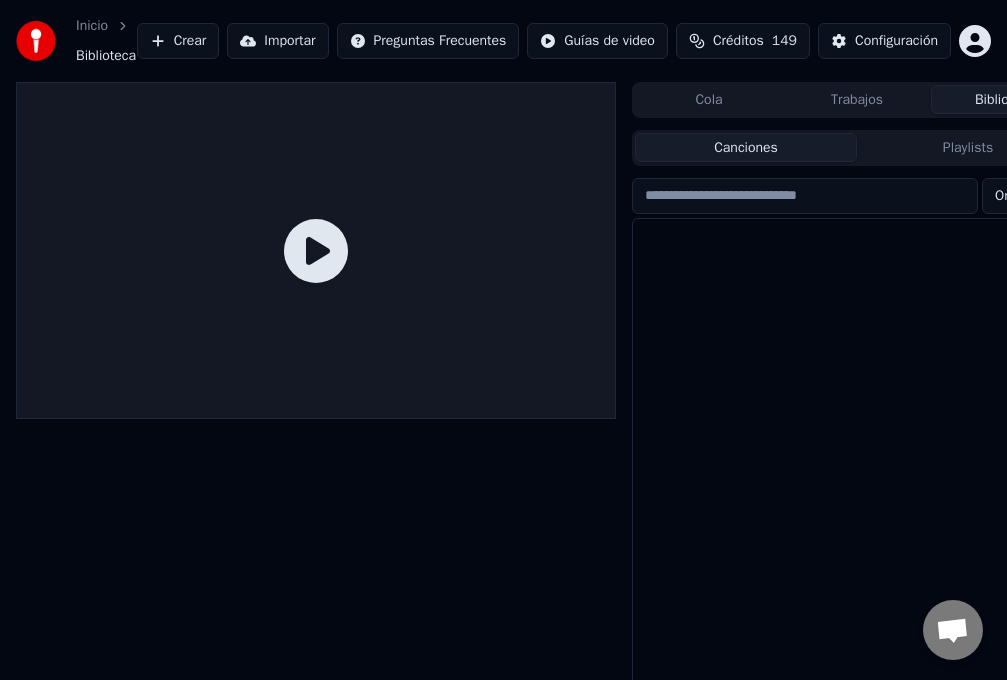 click on "Canciones" at bounding box center (746, 147) 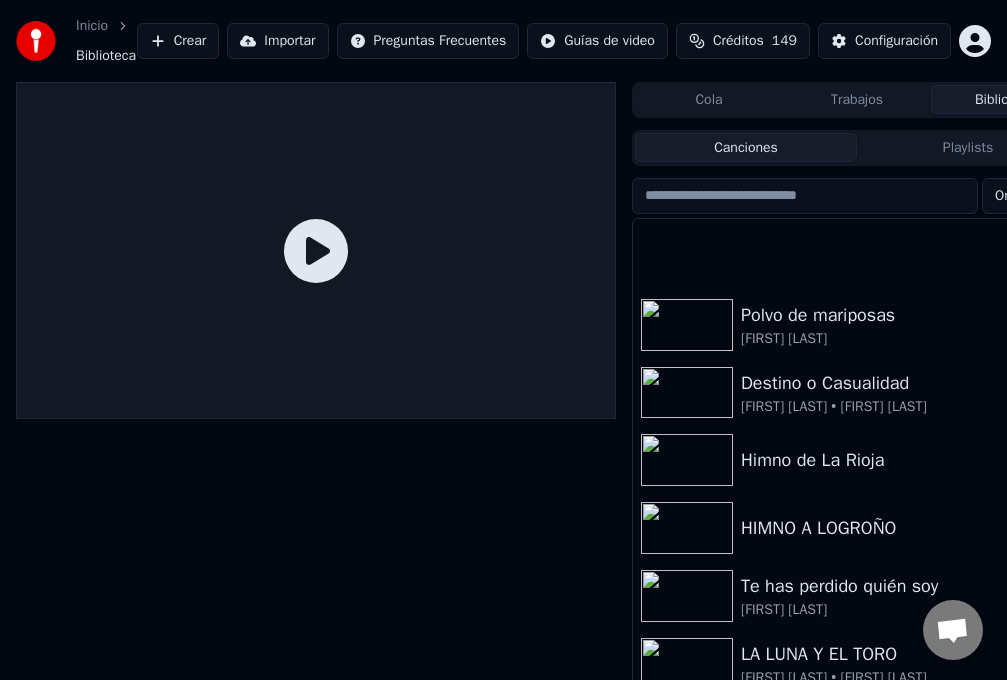 scroll, scrollTop: 428, scrollLeft: 0, axis: vertical 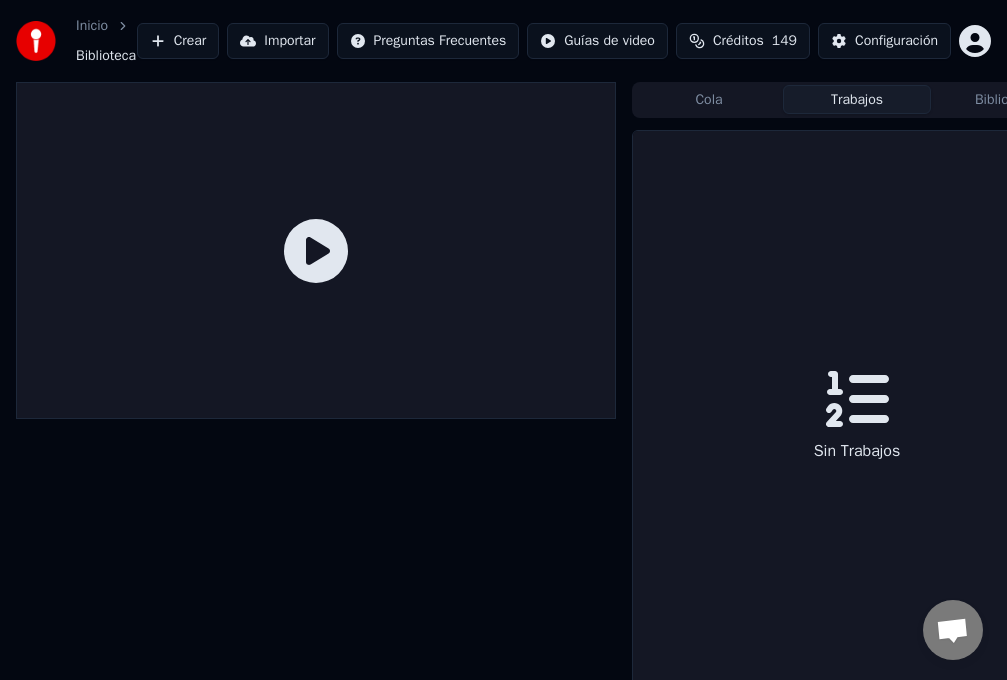 click on "Trabajos" at bounding box center (857, 99) 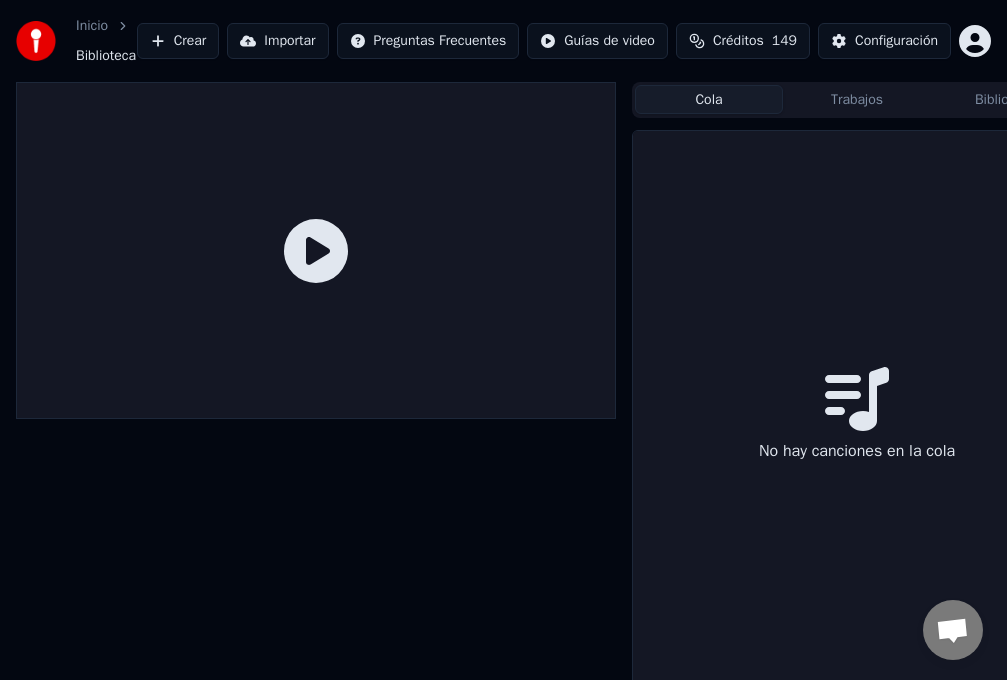 click on "Cola" at bounding box center (709, 99) 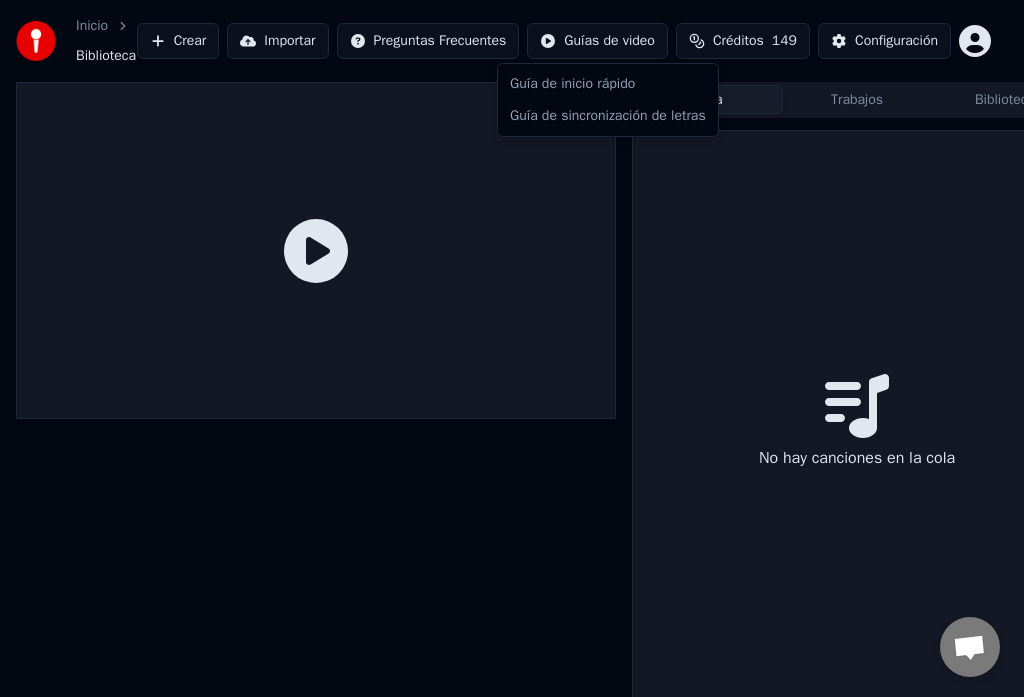 click on "Inicio Biblioteca Crear Importar Preguntas Frecuentes Guías de video Créditos 149 Configuración Cola Trabajos Biblioteca No hay canciones en la cola Guía de inicio rápido Guía de sincronización de letras" at bounding box center (512, 348) 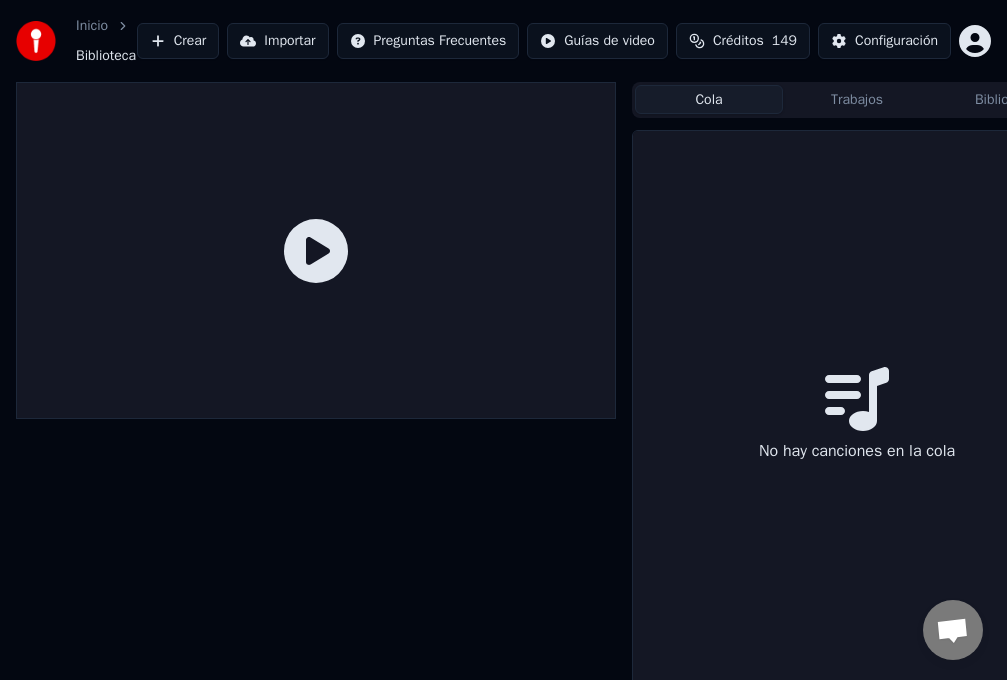 click on "Importar" at bounding box center (277, 41) 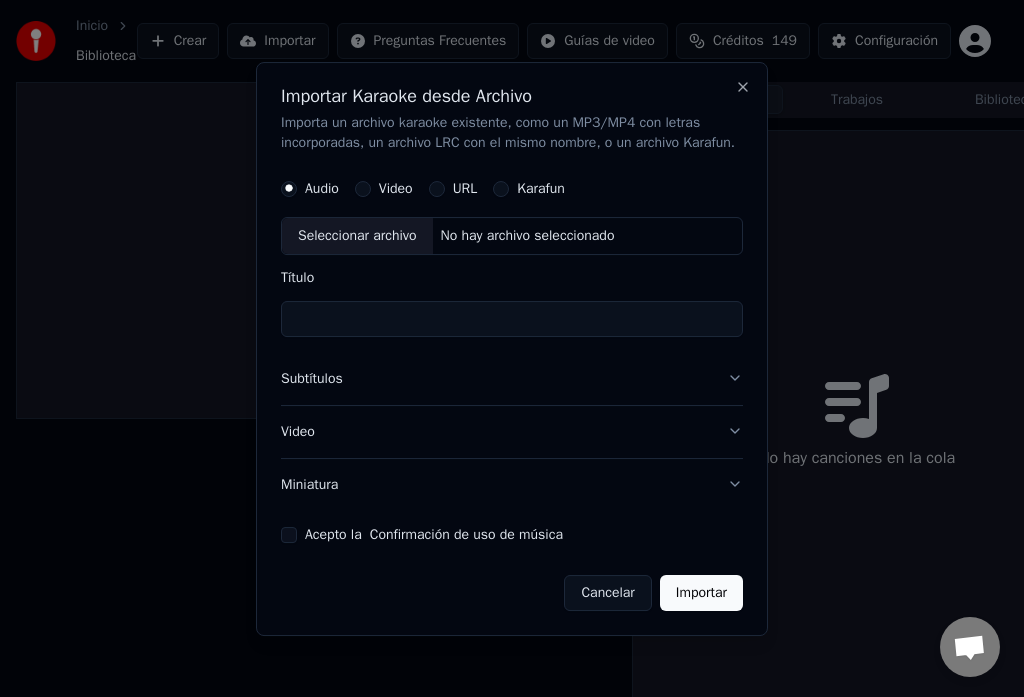 click on "Cancelar" at bounding box center [607, 592] 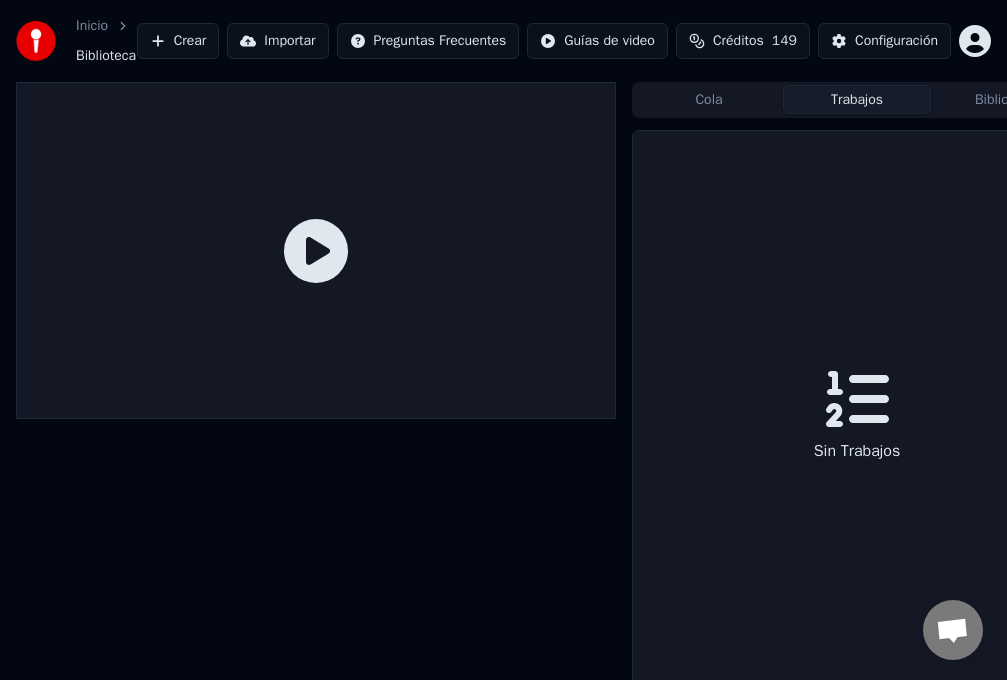 click on "Trabajos" at bounding box center [857, 99] 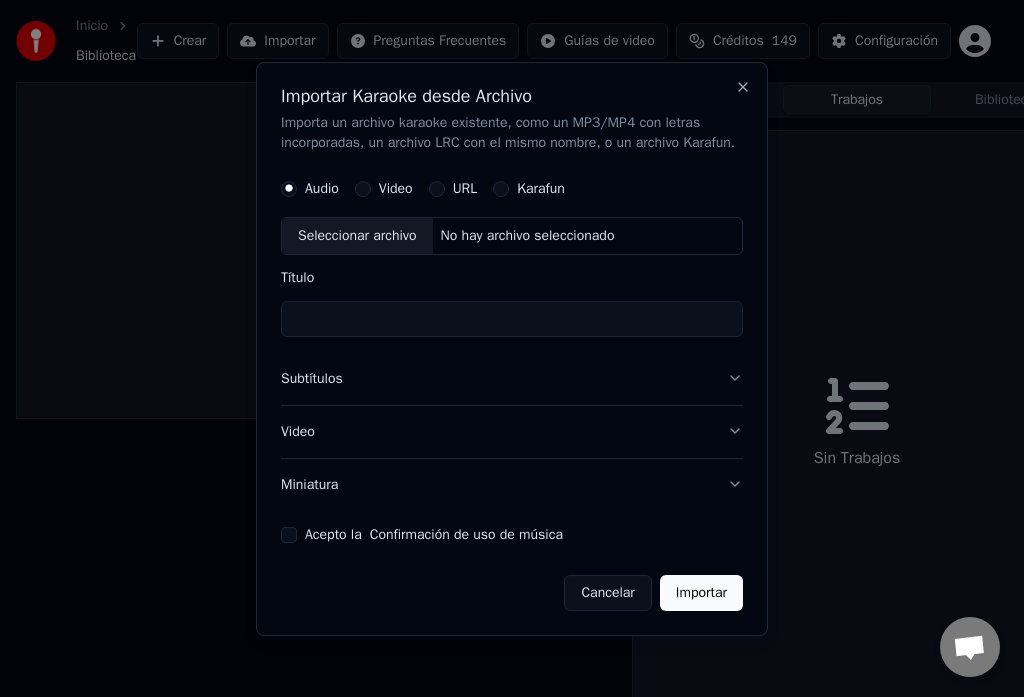 click on "Cancelar" at bounding box center (607, 592) 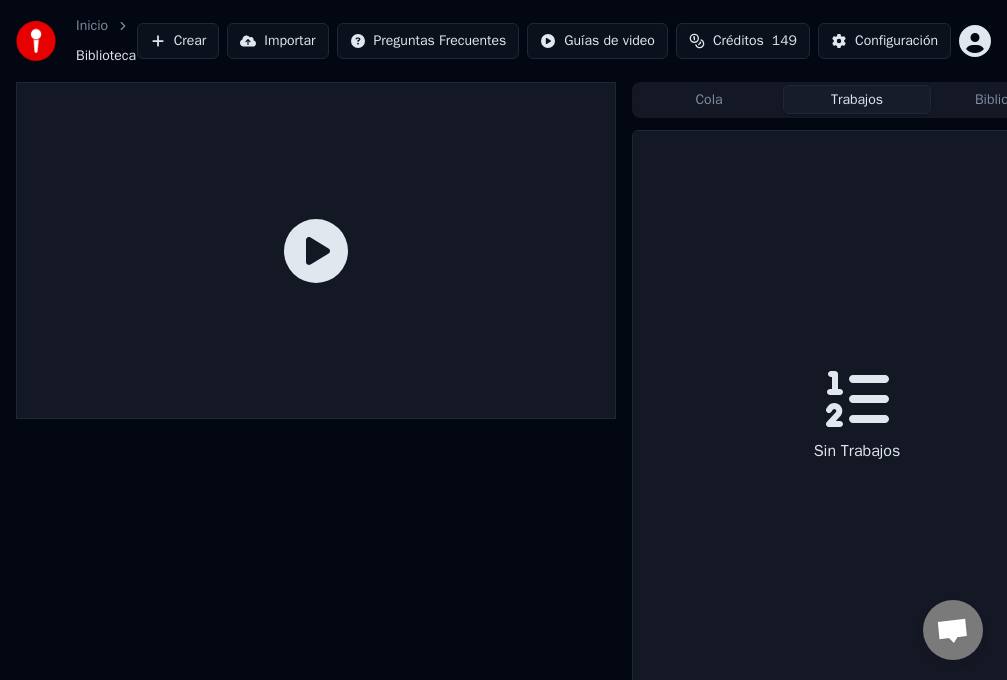 scroll, scrollTop: 0, scrollLeft: 75, axis: horizontal 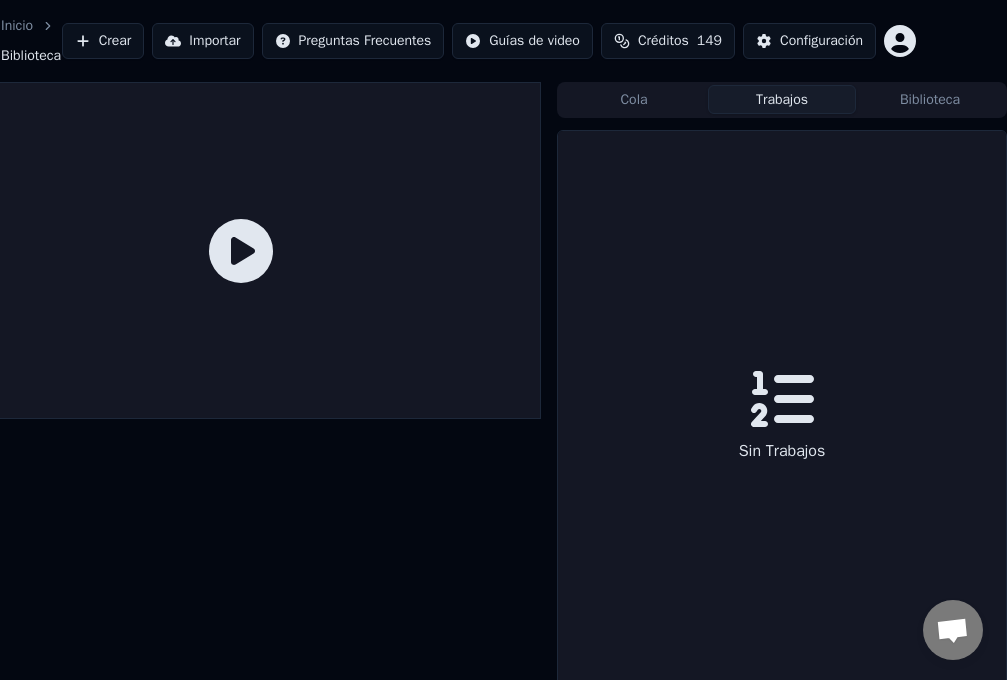 click on "Biblioteca" at bounding box center [930, 99] 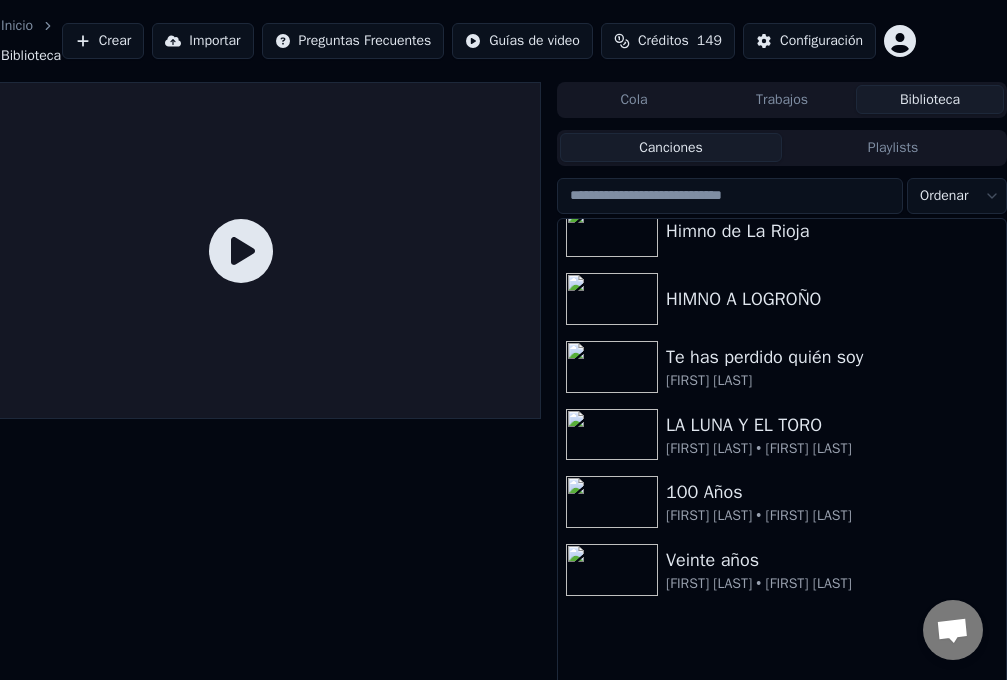 scroll, scrollTop: 0, scrollLeft: 0, axis: both 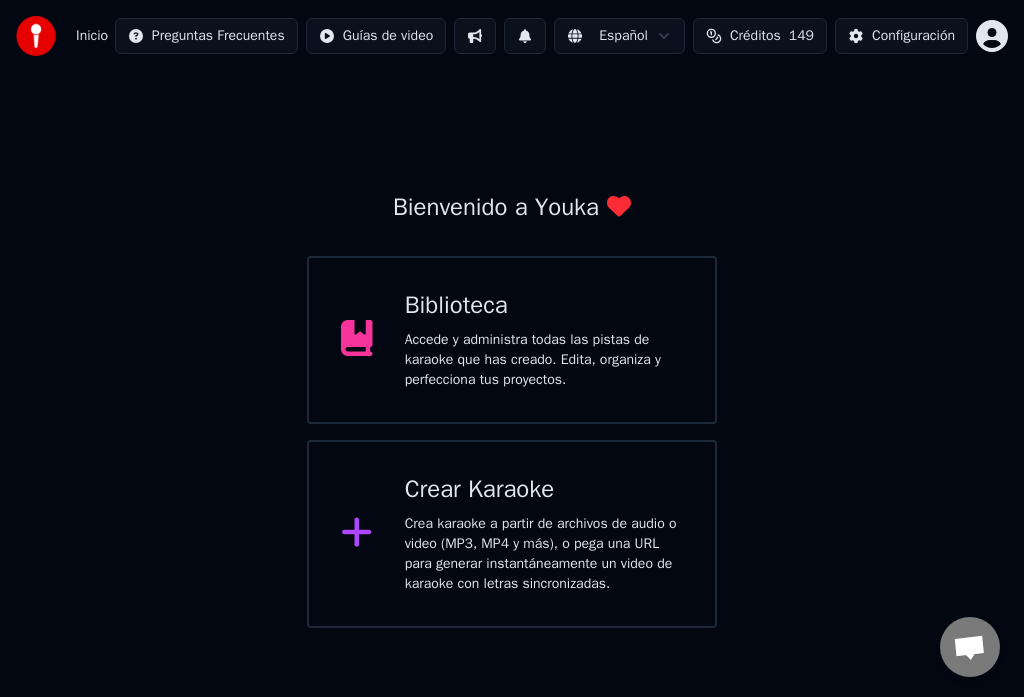 click on "Accede y administra todas las pistas de karaoke que has creado. Edita, organiza y perfecciona tus proyectos." at bounding box center (544, 360) 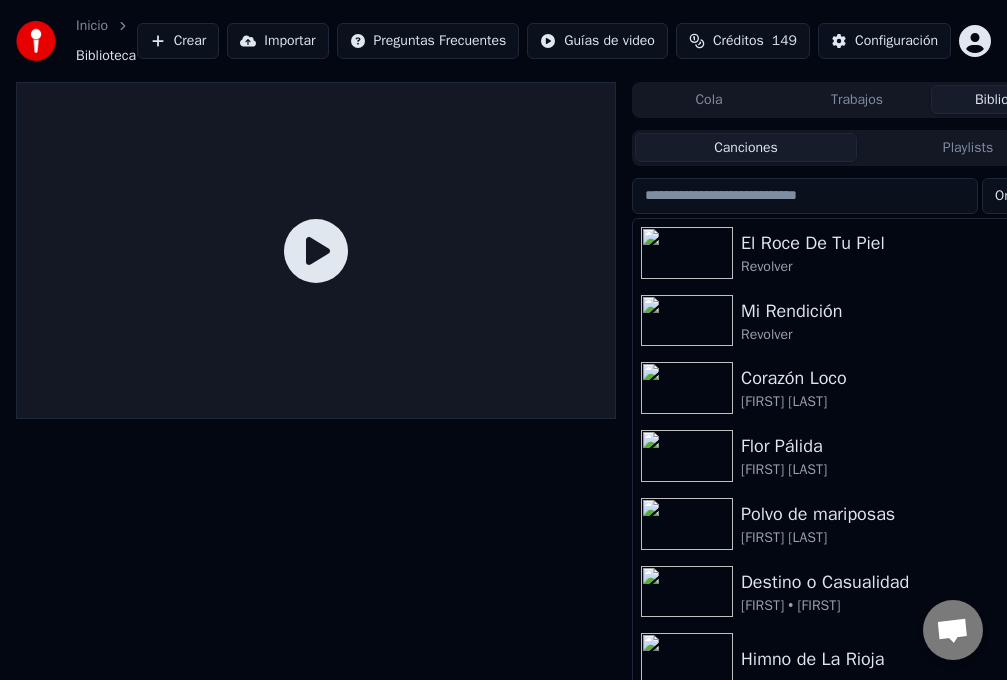 click on "El Roce De Tu Piel Revolver" at bounding box center (857, 253) 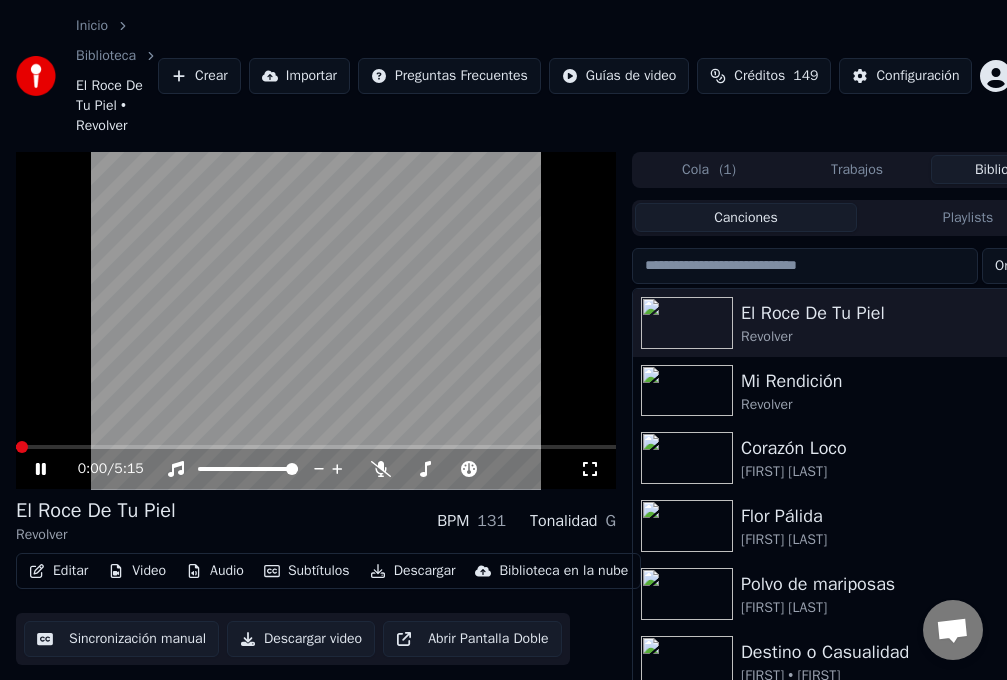 click on "Mi Rendición" at bounding box center [897, 381] 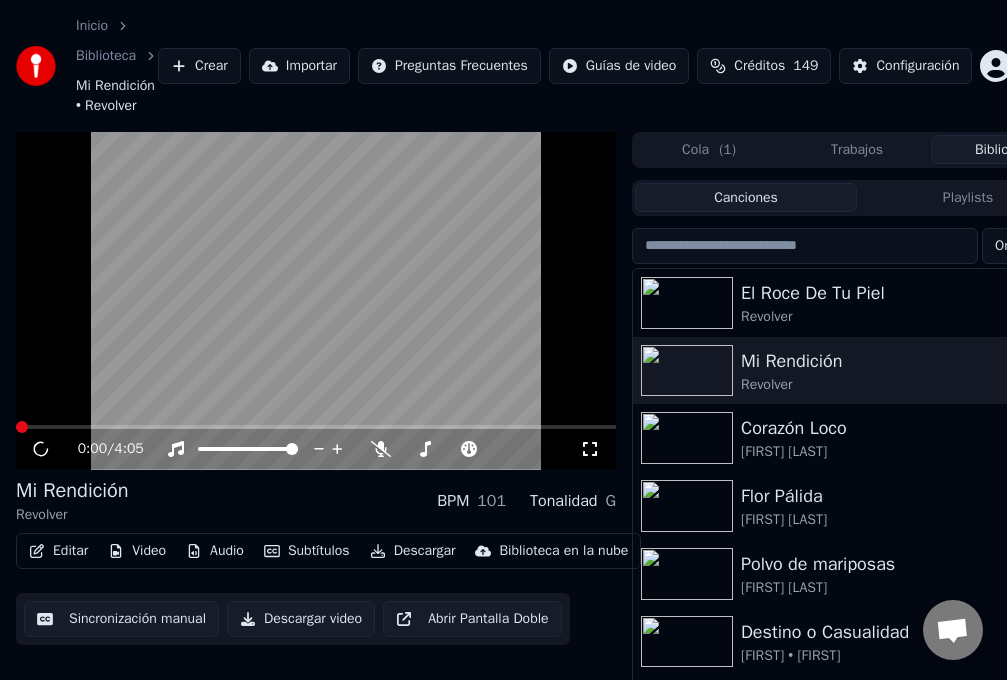 click on "Corazón Loco" at bounding box center [897, 428] 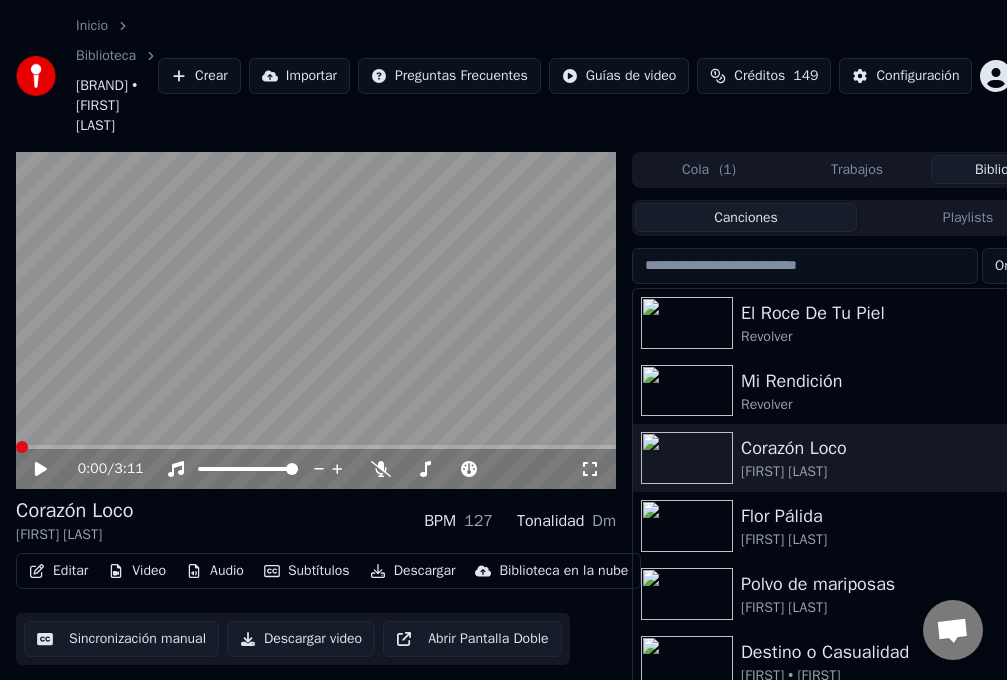 scroll, scrollTop: 0, scrollLeft: 75, axis: horizontal 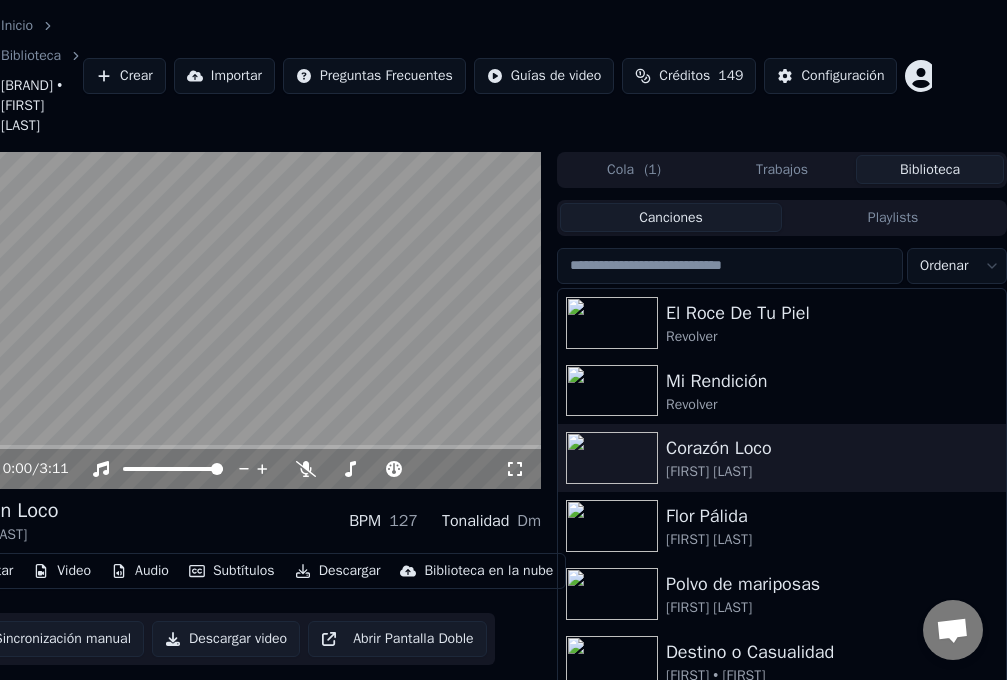 click on "Playlists" at bounding box center (893, 217) 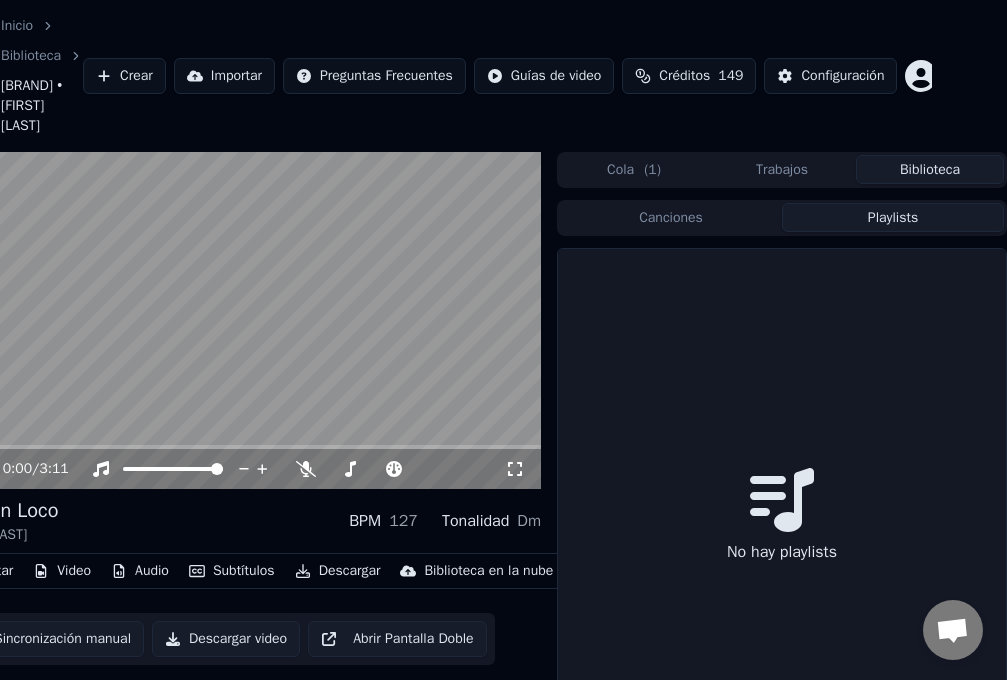 click on "Trabajos" at bounding box center [782, 169] 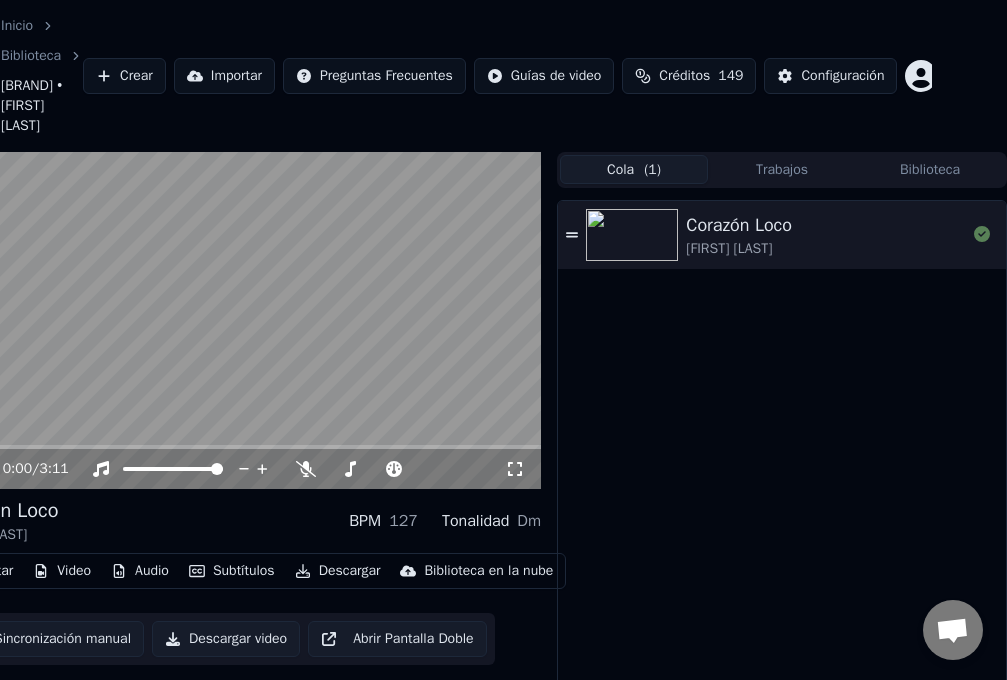 click on "( 1 )" at bounding box center (652, 170) 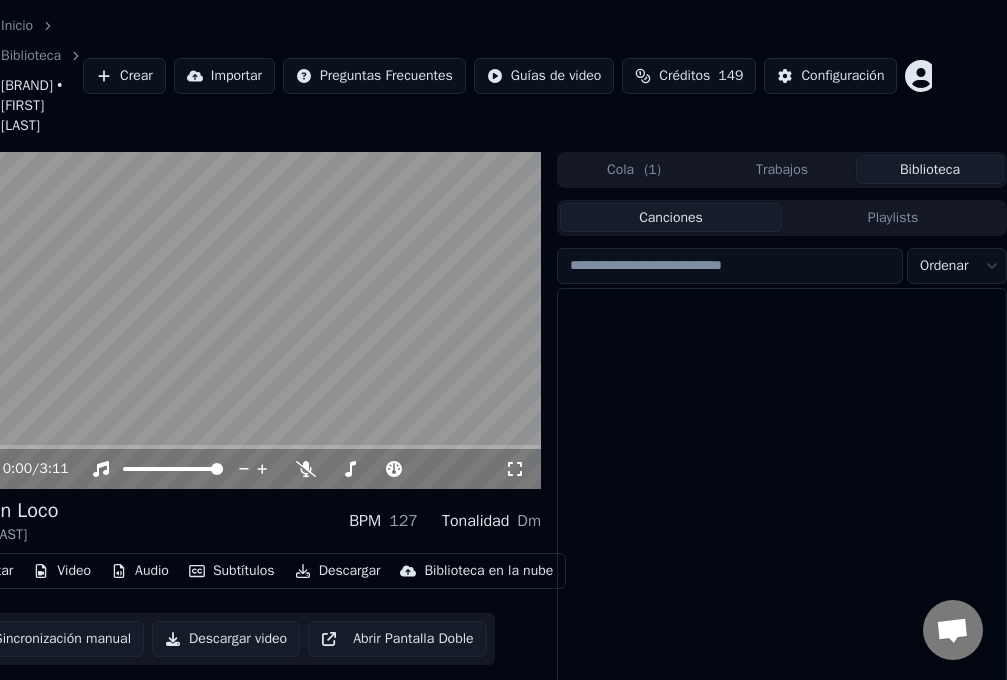 click on "Biblioteca" at bounding box center (930, 169) 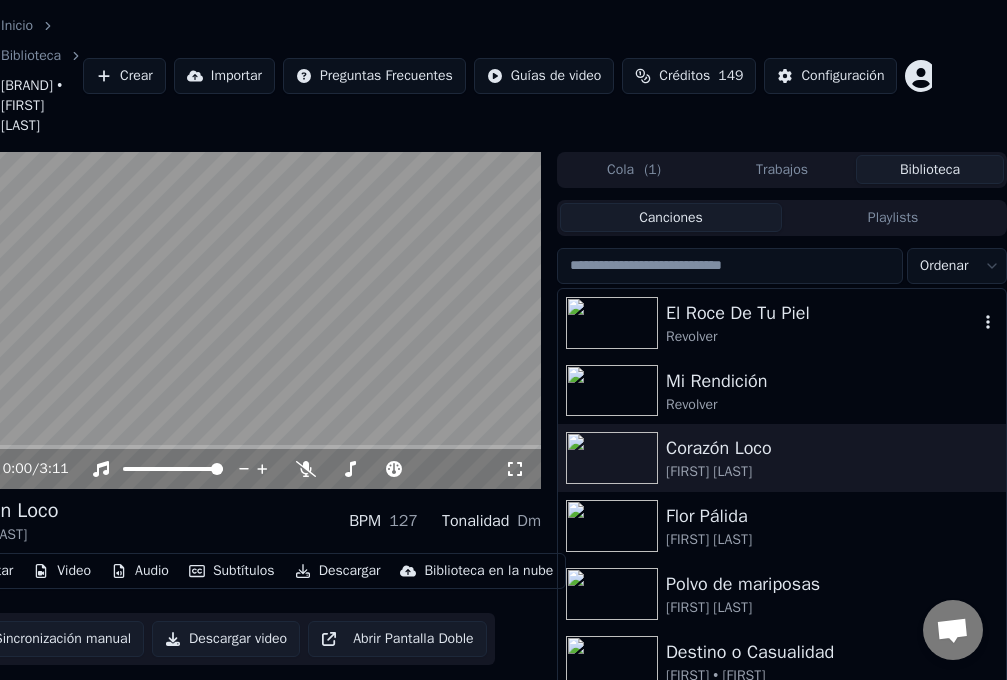 click on "Revolver" at bounding box center (822, 337) 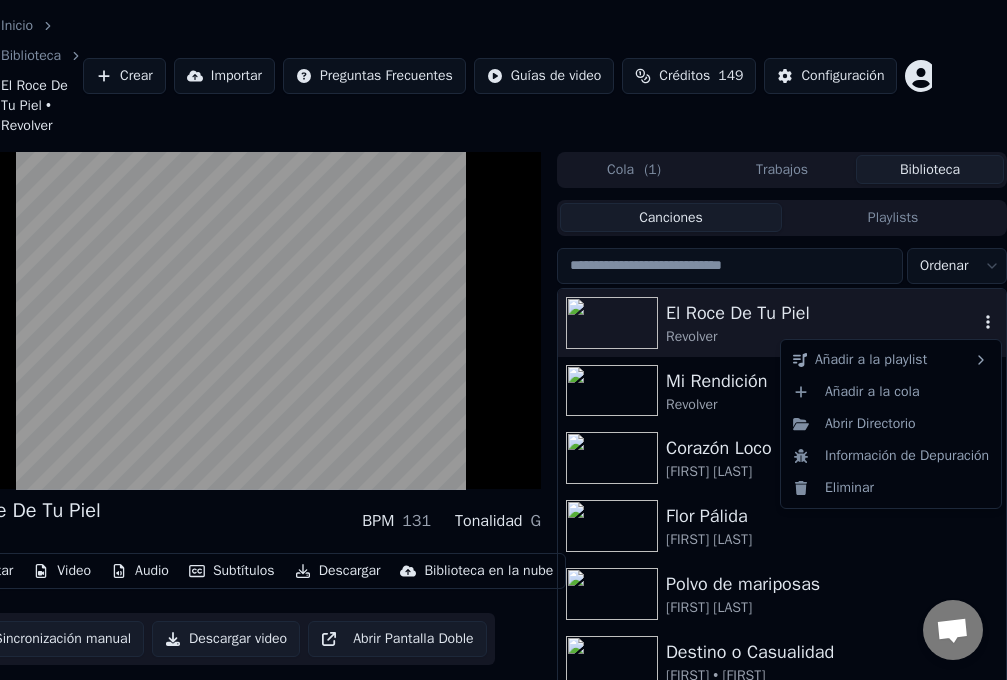 click 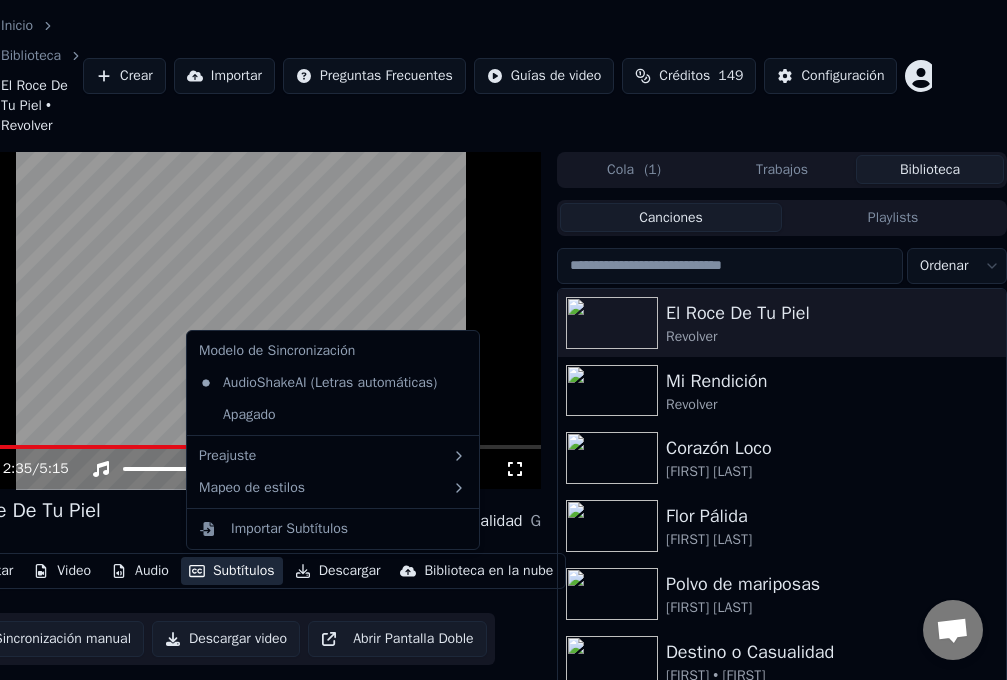 click on "Subtítulos" at bounding box center (232, 571) 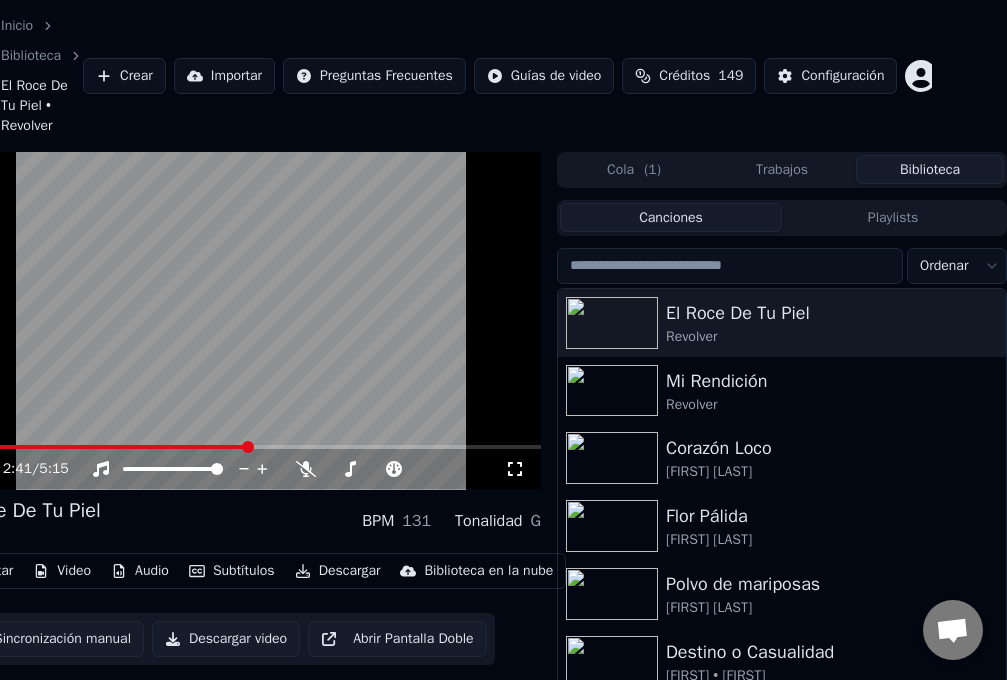 click at bounding box center (241, 321) 